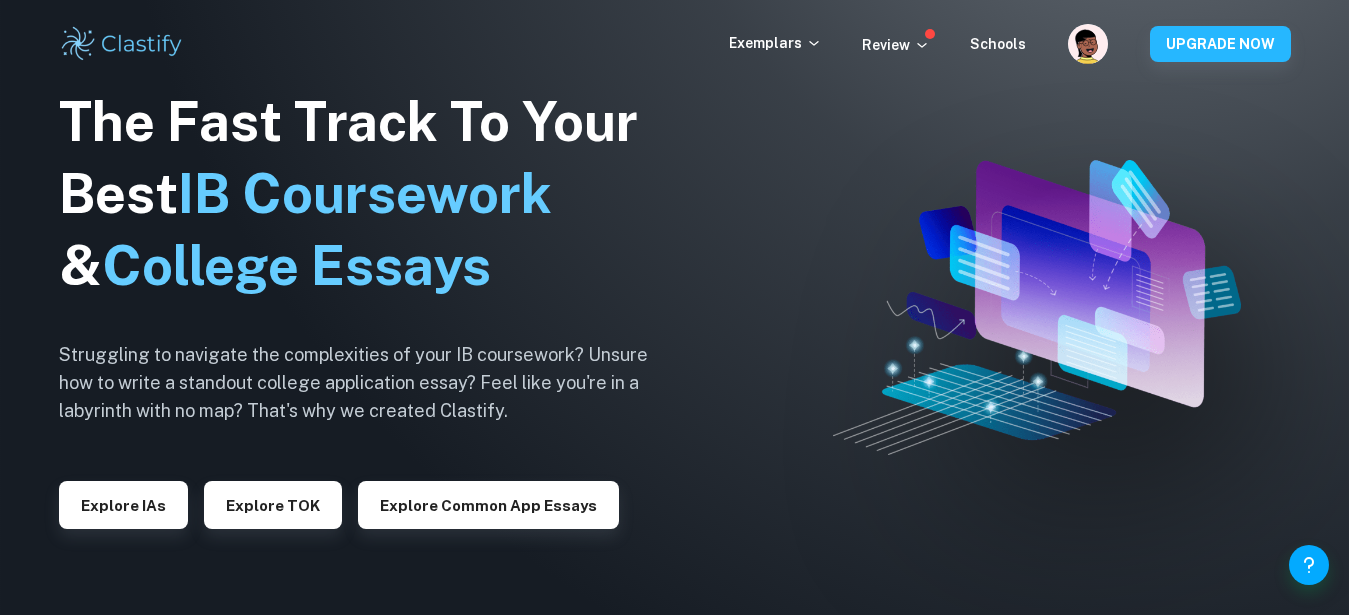 scroll, scrollTop: 0, scrollLeft: 0, axis: both 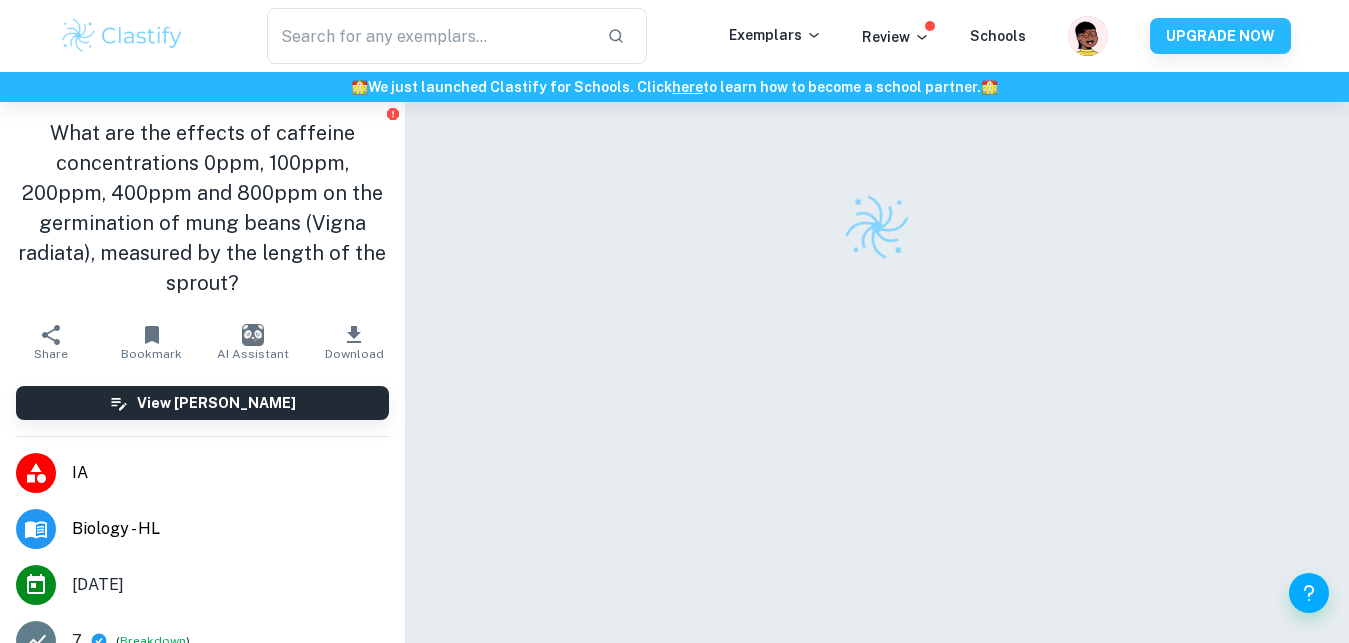 checkbox on "true" 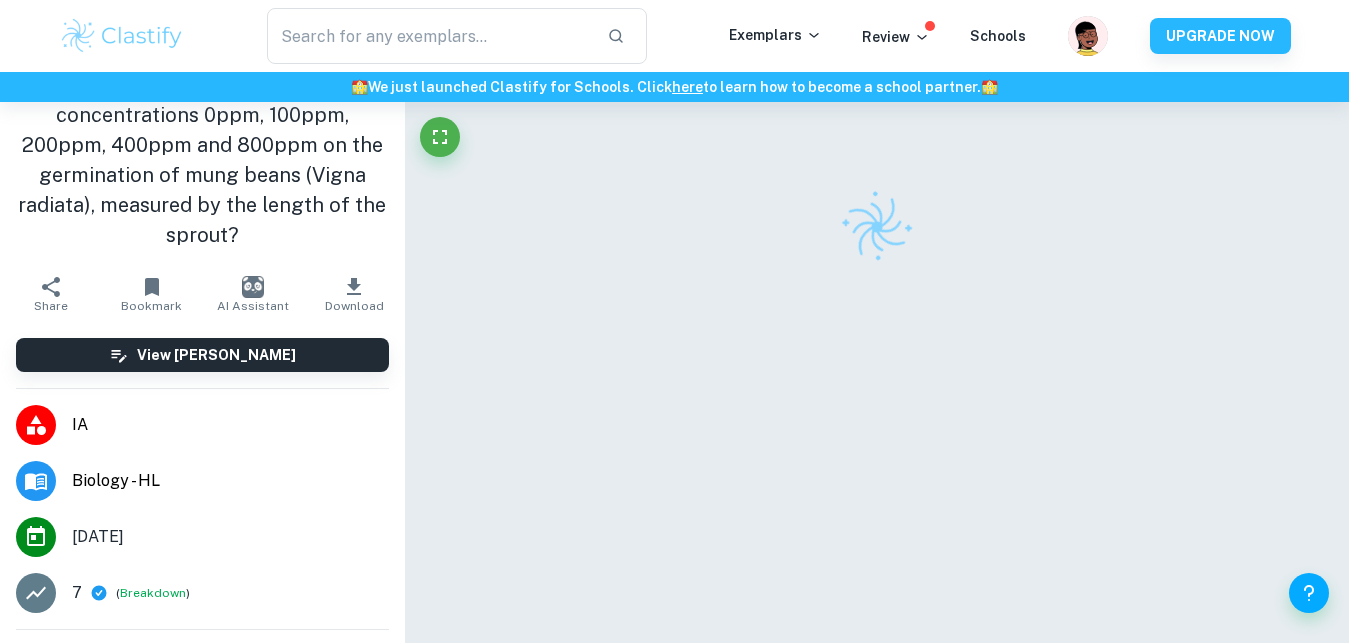 scroll, scrollTop: 0, scrollLeft: 0, axis: both 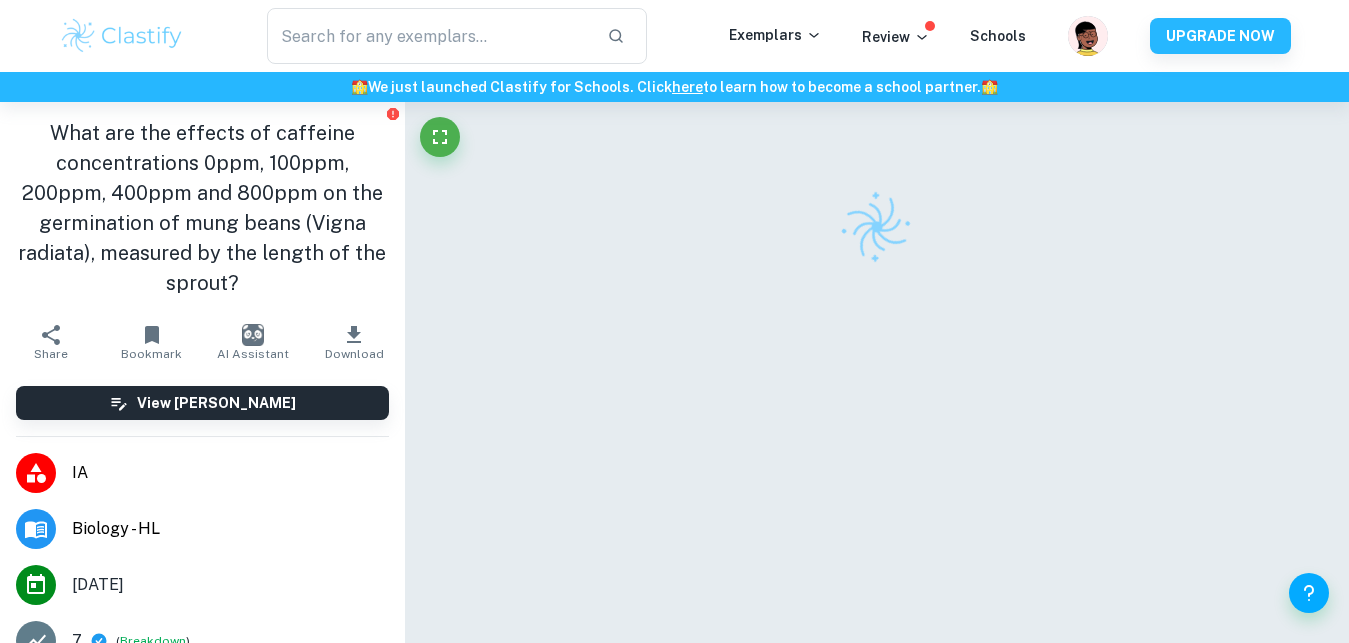 checkbox on "true" 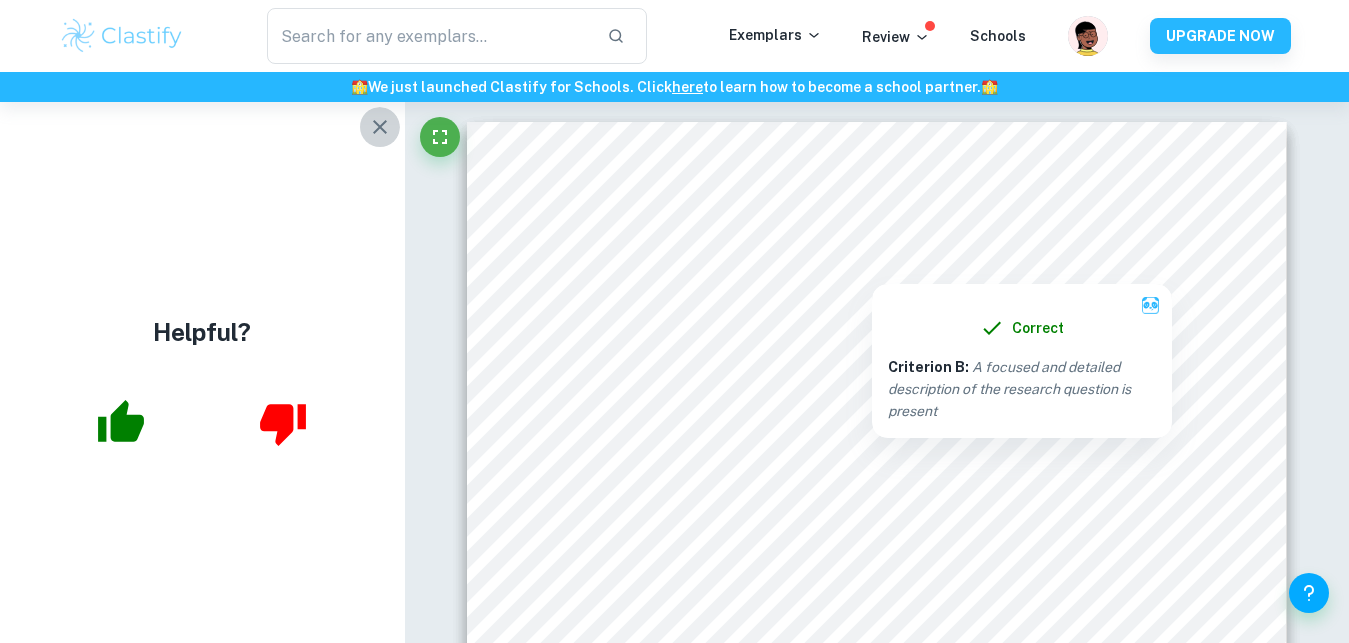 click 